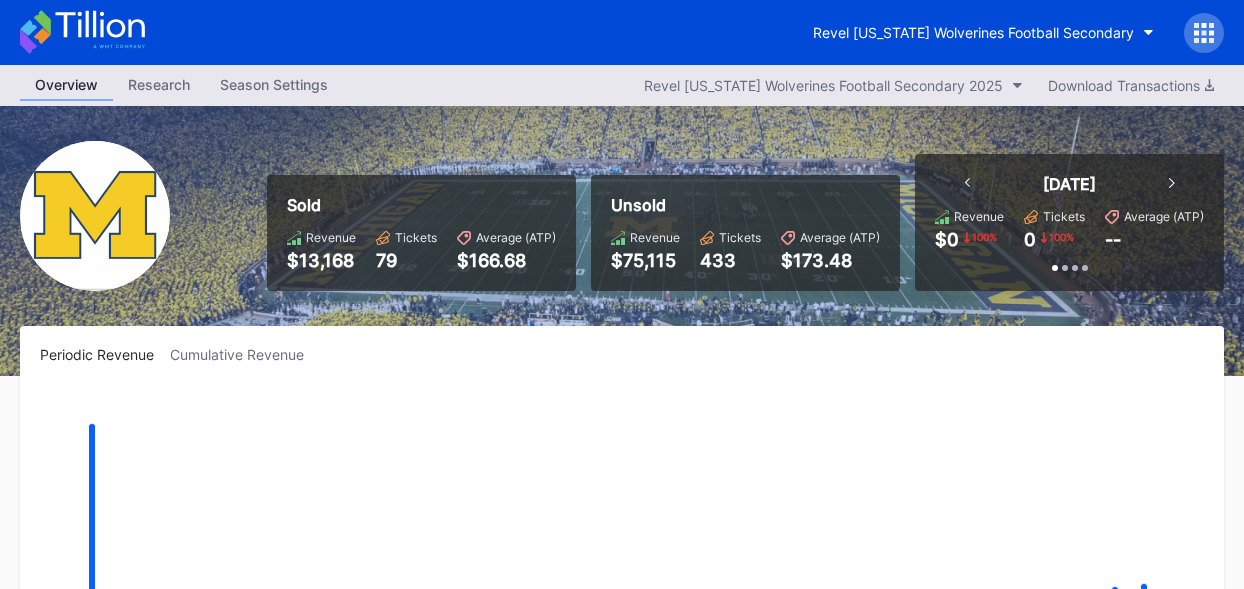 scroll, scrollTop: 0, scrollLeft: 0, axis: both 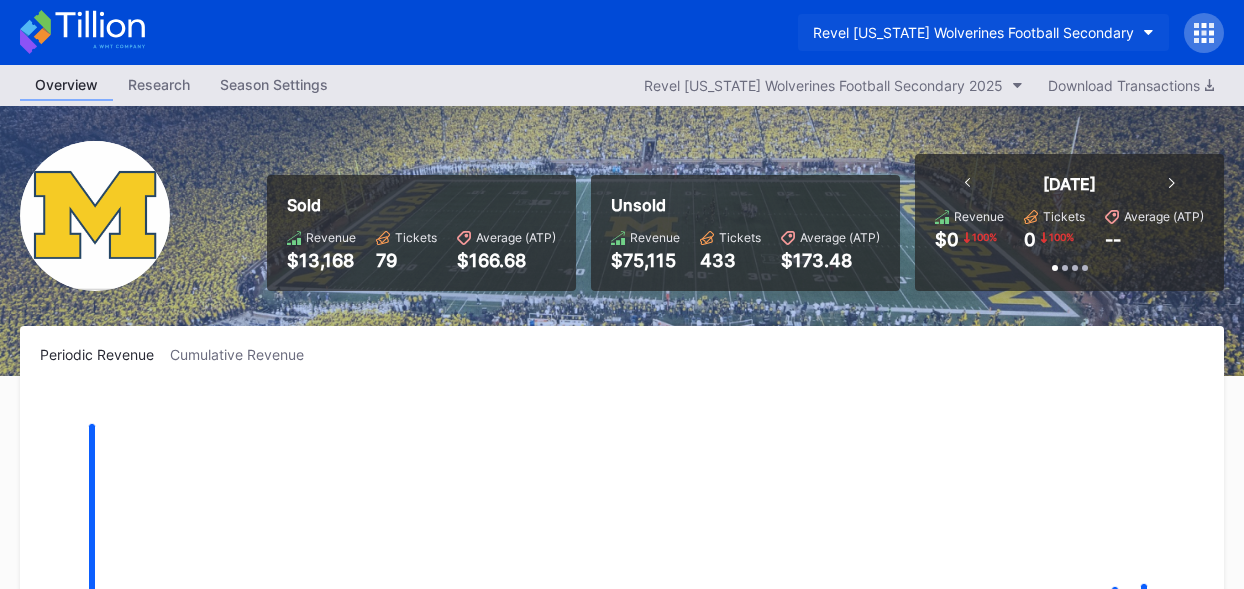 click on "Revel [US_STATE] Wolverines Football Secondary" at bounding box center (983, 32) 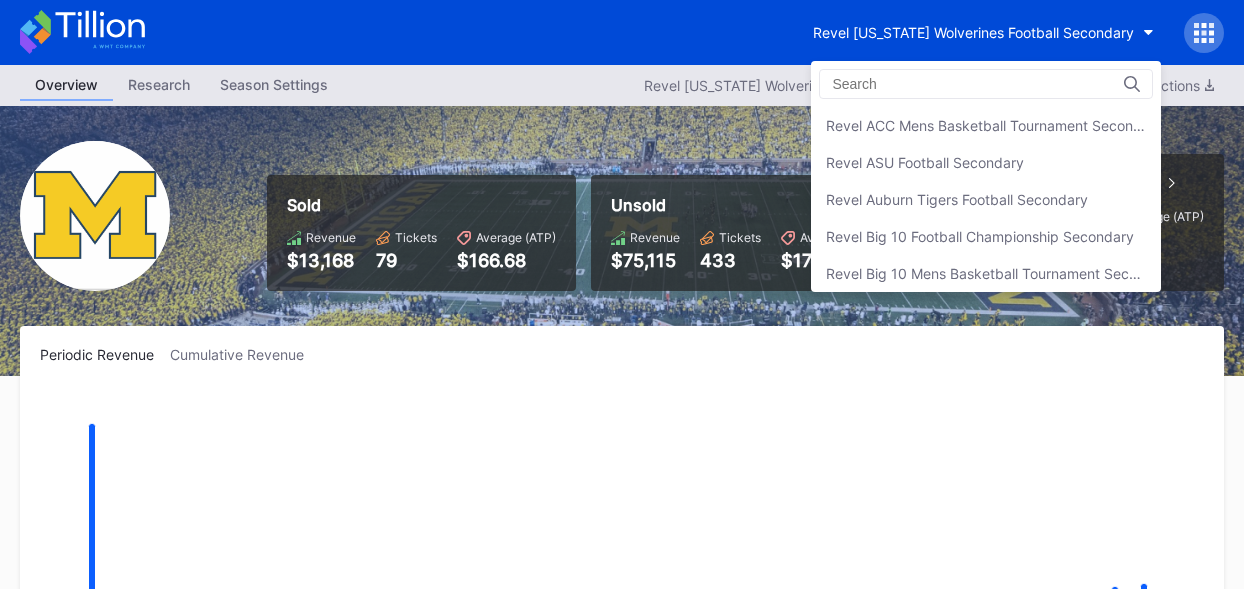scroll, scrollTop: 514, scrollLeft: 0, axis: vertical 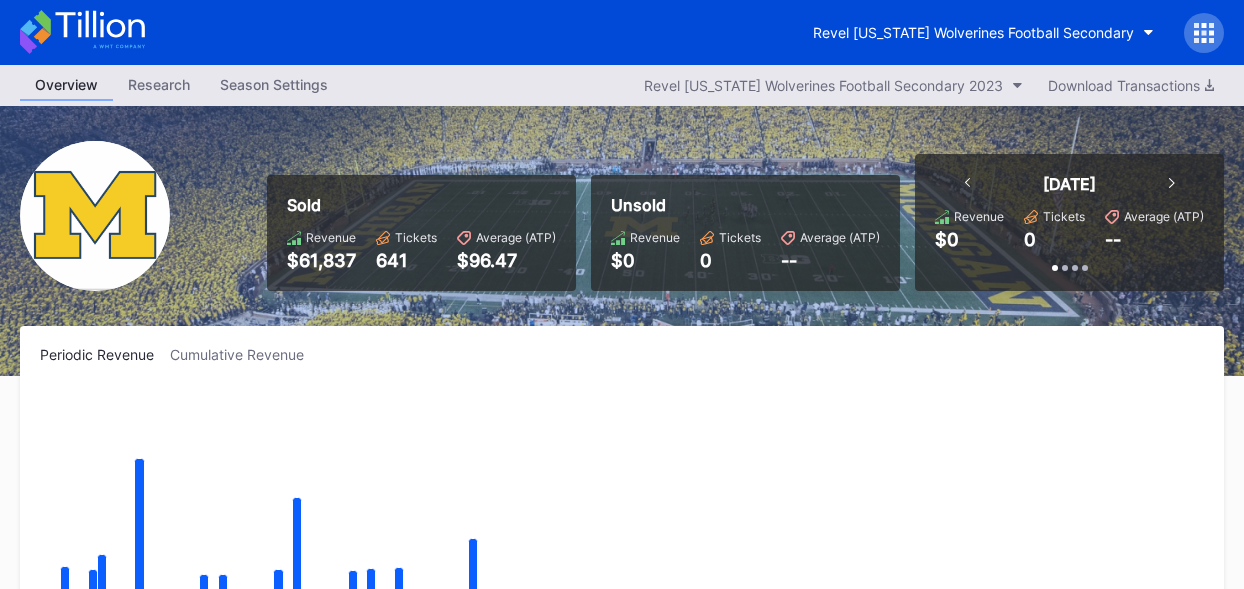 click on "Revel [US_STATE] Wolverines Football Secondary" at bounding box center (622, 32) 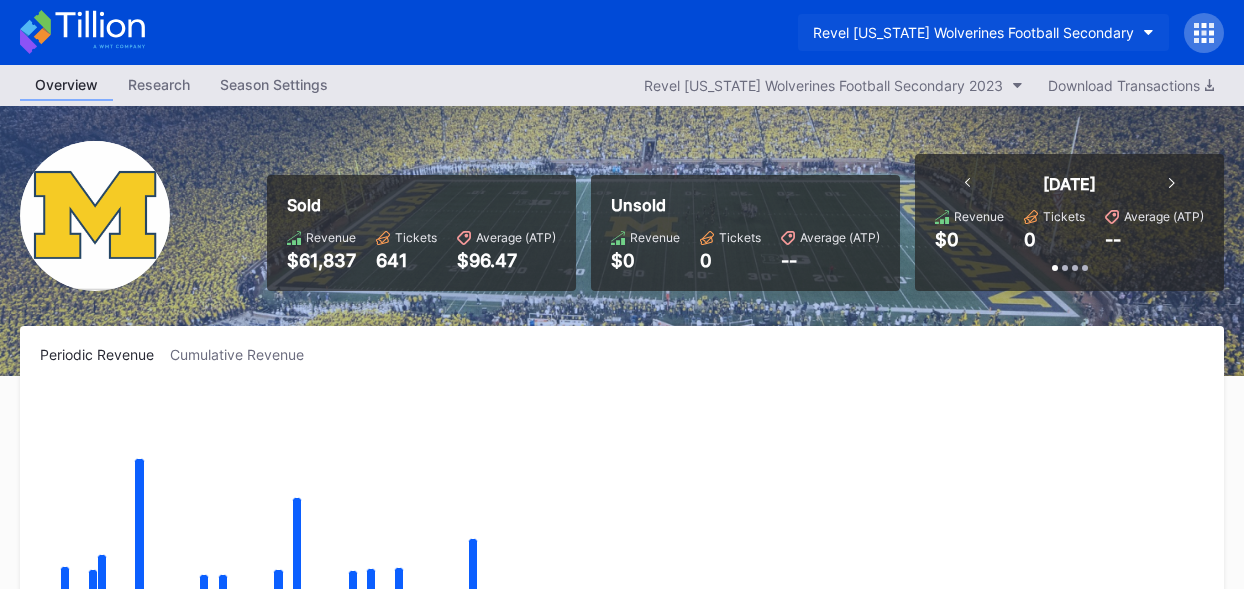 click 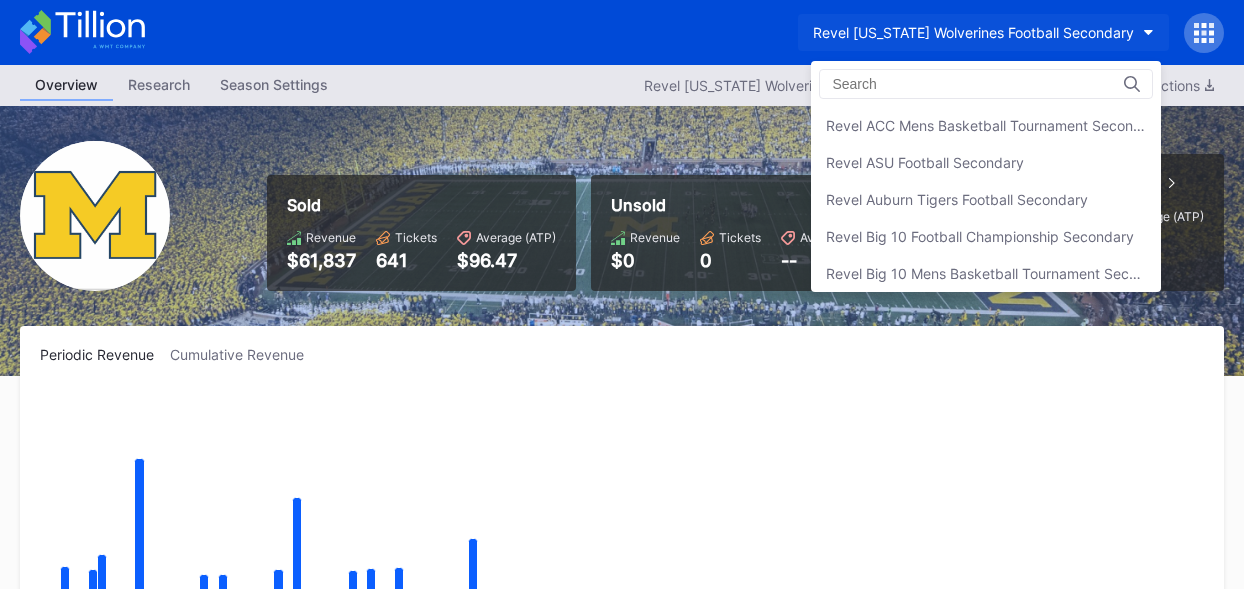 scroll, scrollTop: 514, scrollLeft: 0, axis: vertical 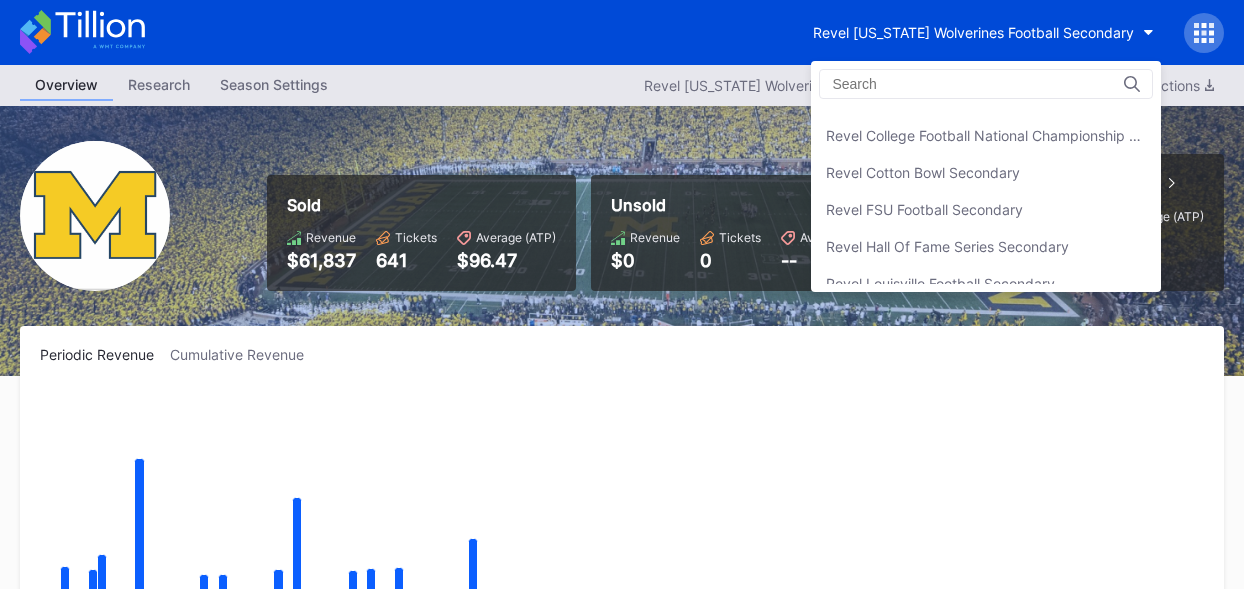 click on "Revel FSU Football Secondary" at bounding box center [986, 209] 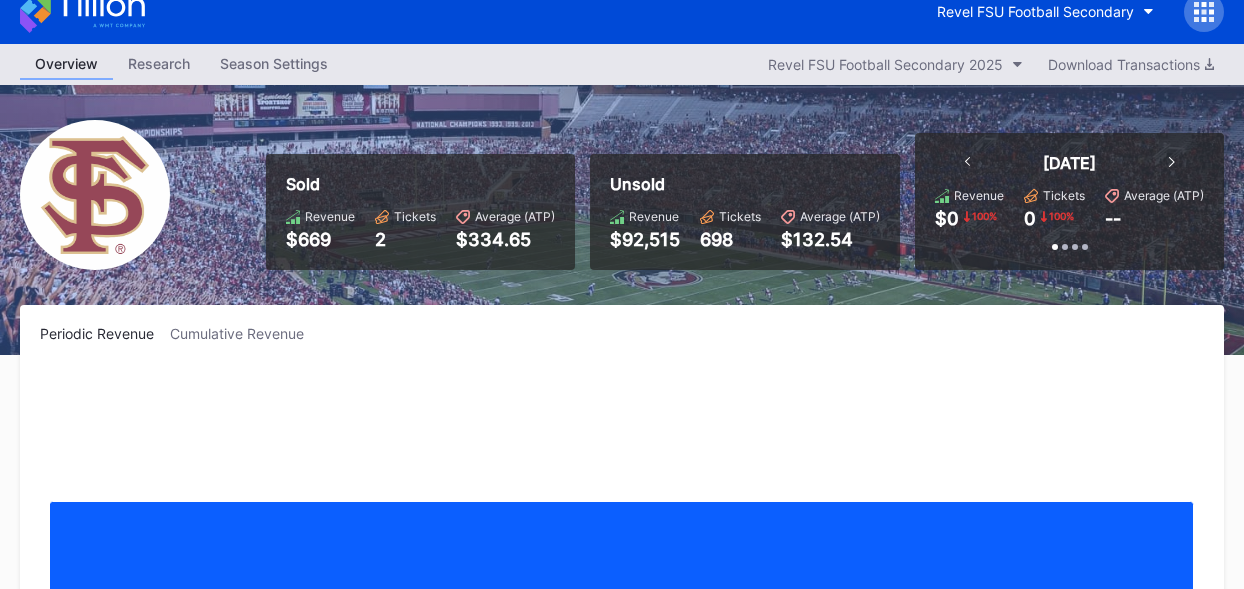 scroll, scrollTop: 0, scrollLeft: 0, axis: both 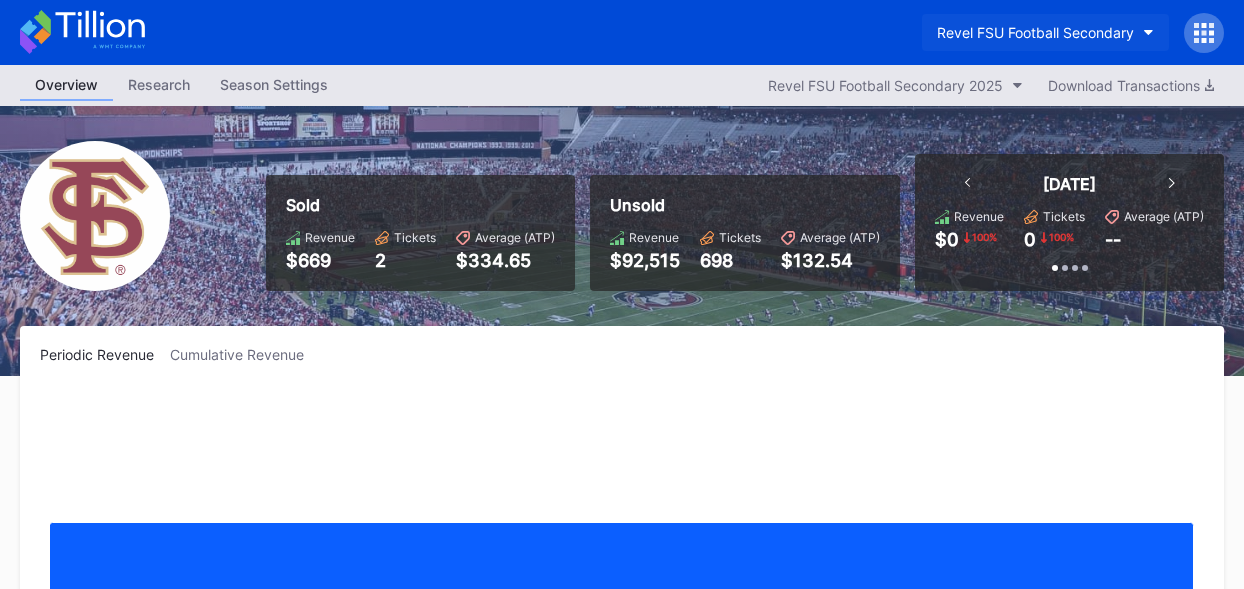 click on "Revel FSU Football Secondary" at bounding box center [1045, 32] 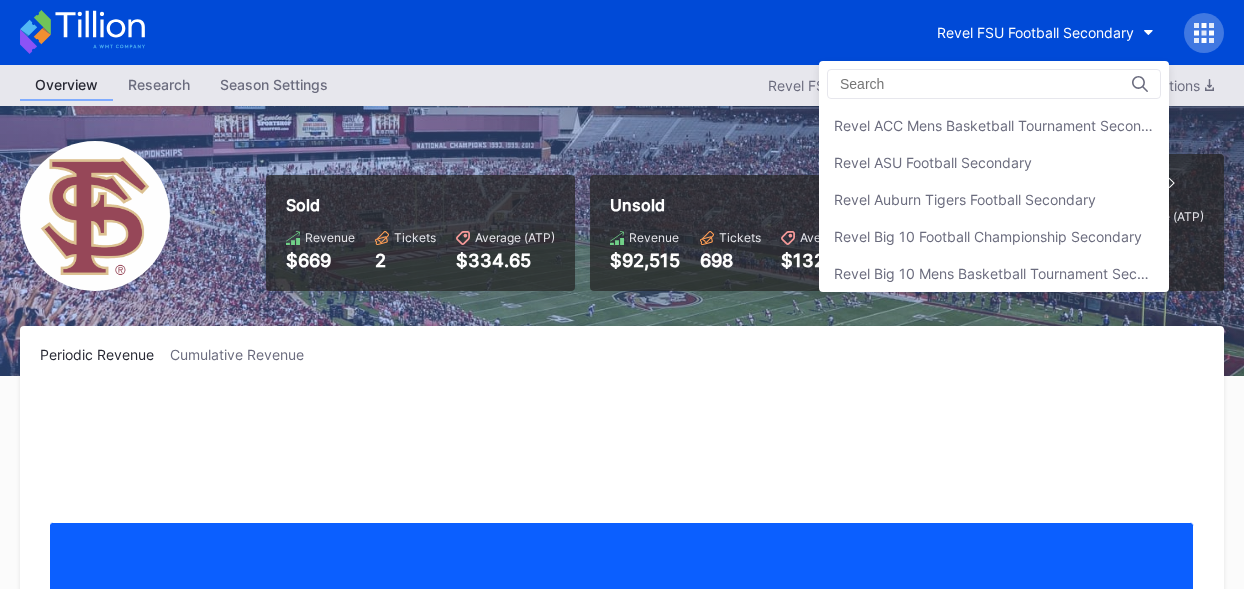 scroll, scrollTop: 367, scrollLeft: 0, axis: vertical 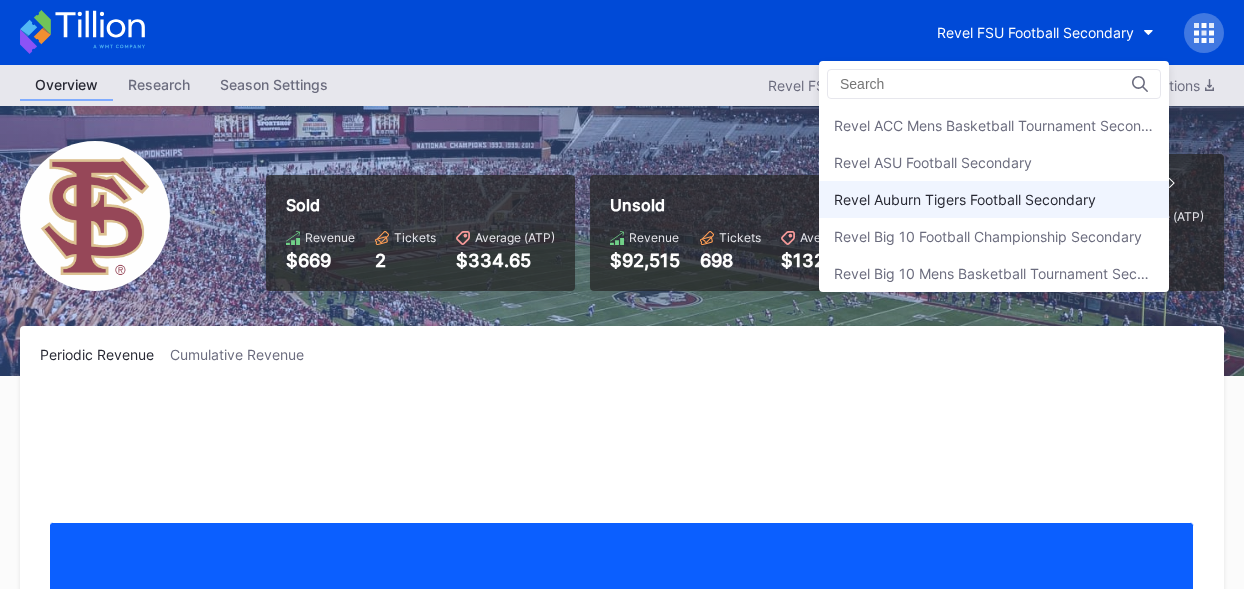 click on "Revel Auburn Tigers Football Secondary" at bounding box center (965, 199) 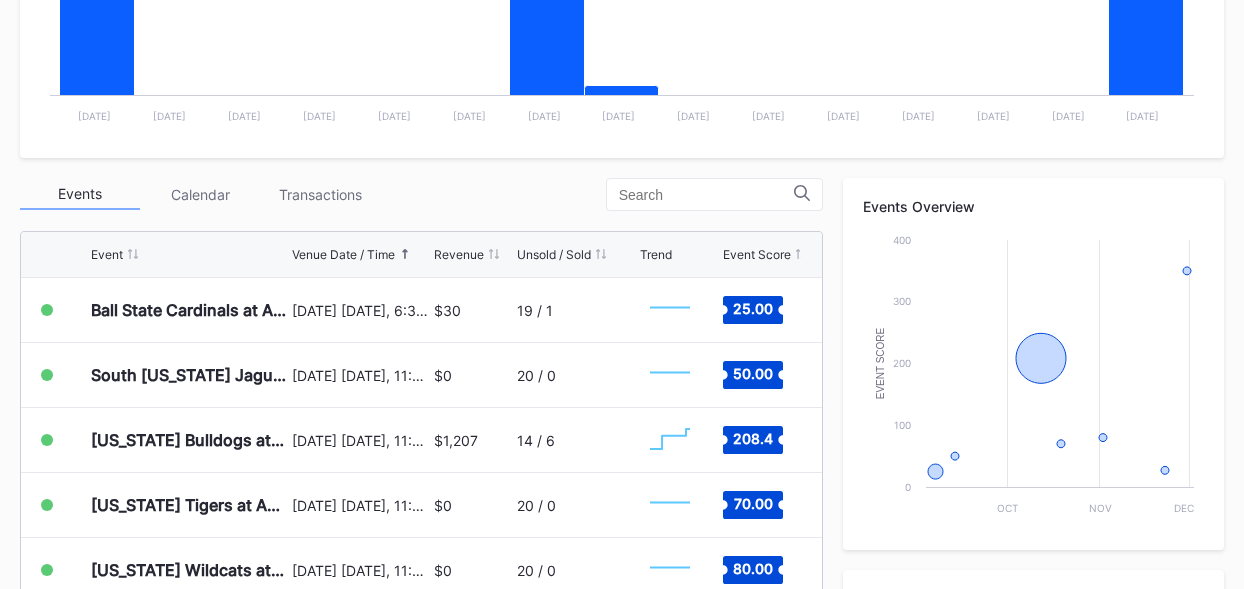 scroll, scrollTop: 552, scrollLeft: 0, axis: vertical 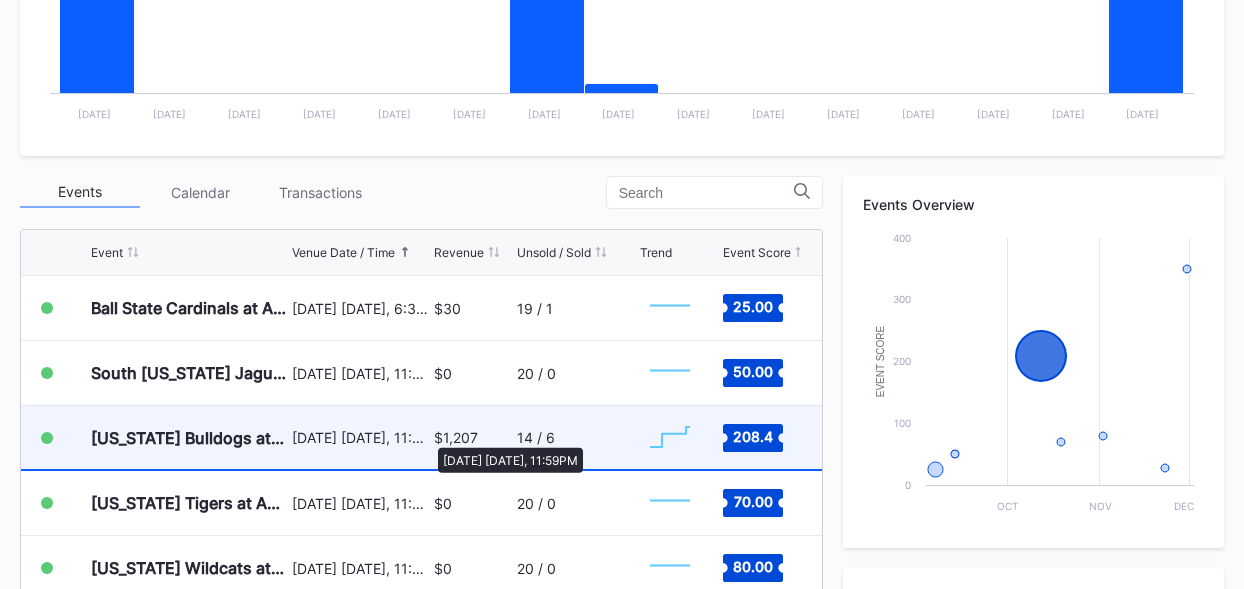 click on "[DATE] [DATE], 11:59PM" at bounding box center [360, 437] 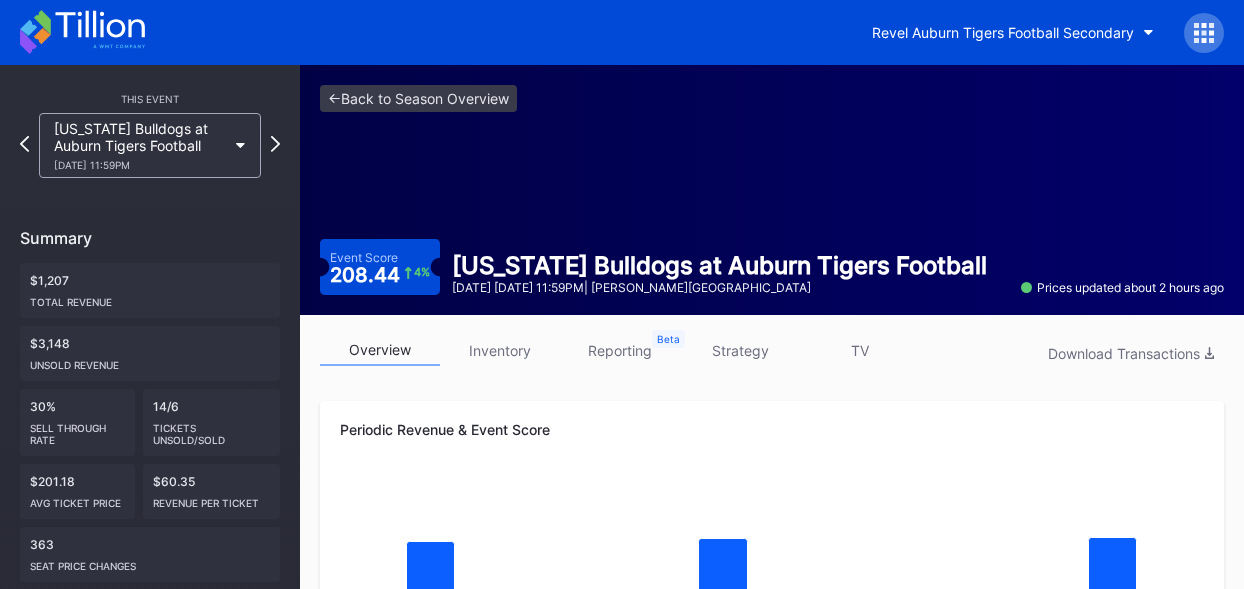 click on "inventory" at bounding box center [500, 350] 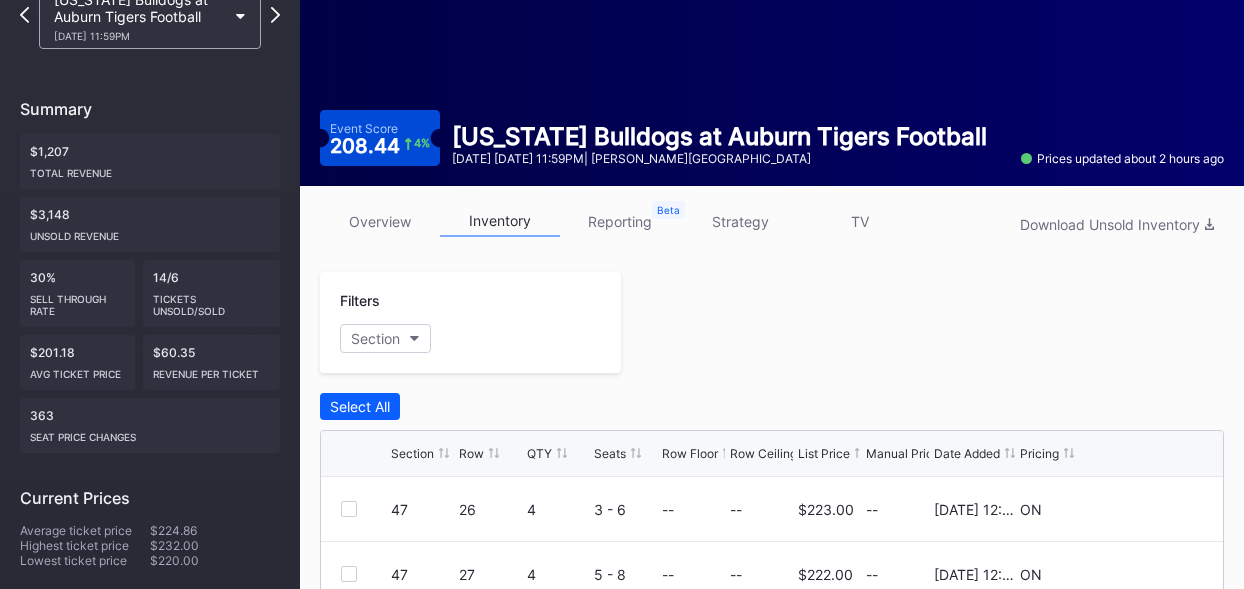 scroll, scrollTop: 40, scrollLeft: 0, axis: vertical 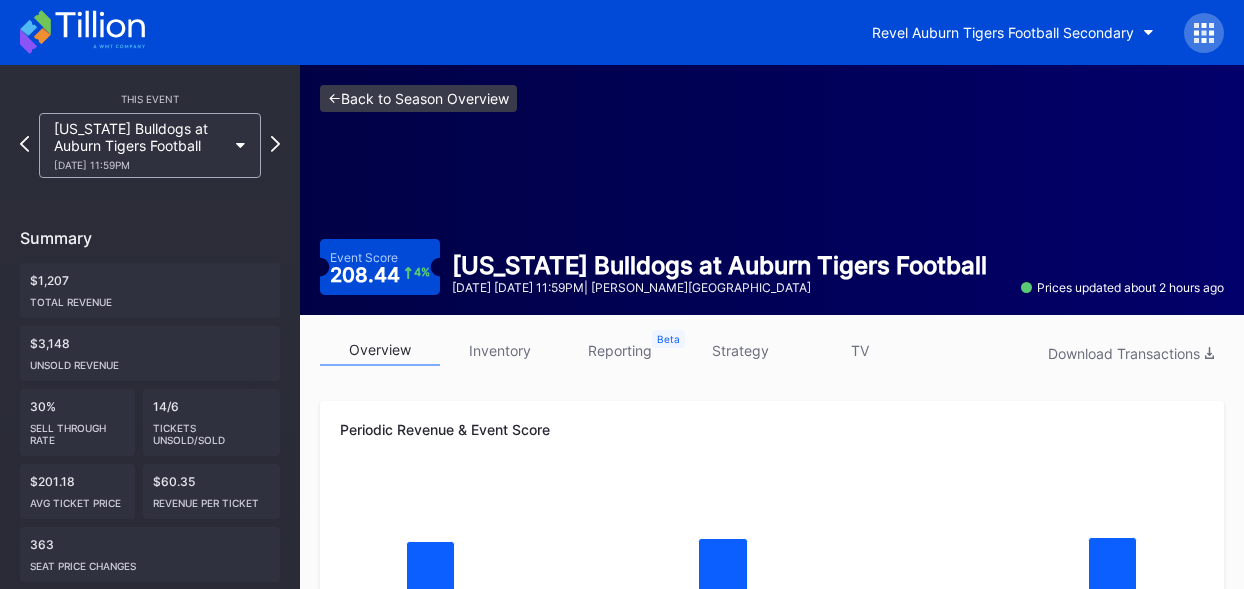 click on "<-  Back to Season Overview" at bounding box center (418, 98) 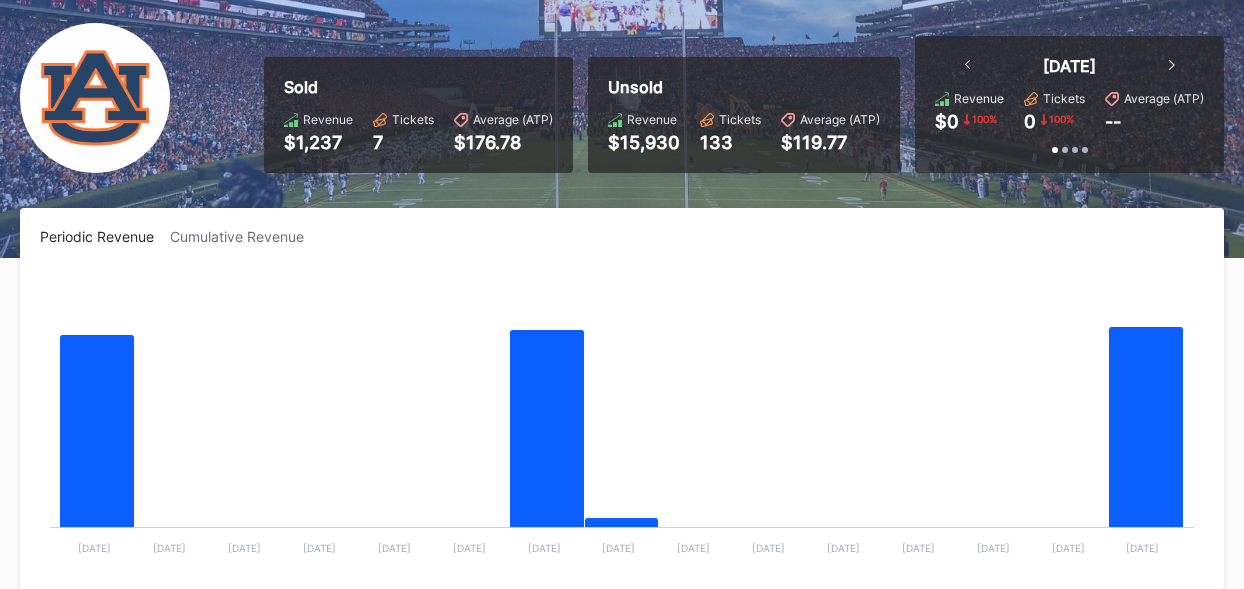 scroll, scrollTop: 72, scrollLeft: 0, axis: vertical 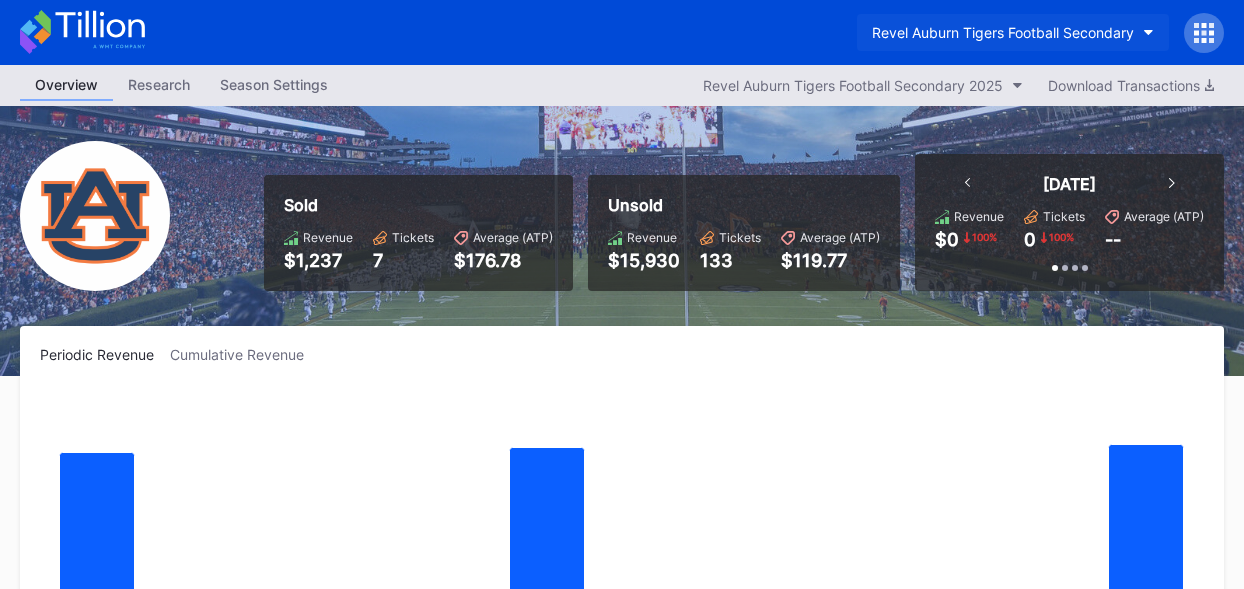 click on "Revel Auburn Tigers Football Secondary" at bounding box center (1003, 32) 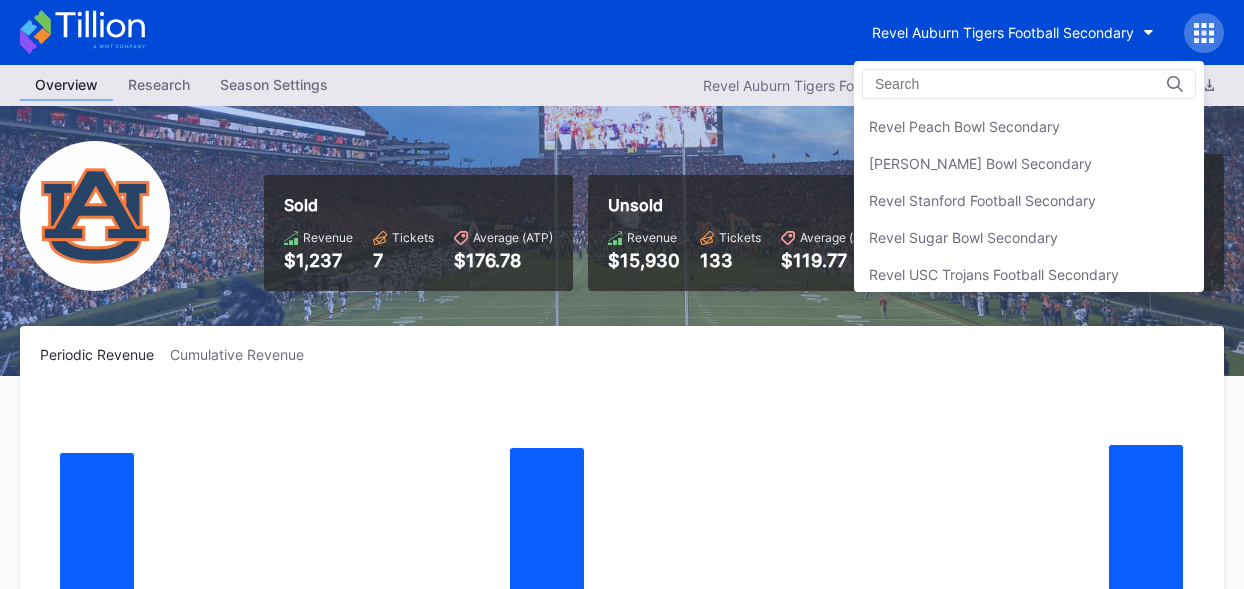 scroll, scrollTop: 760, scrollLeft: 0, axis: vertical 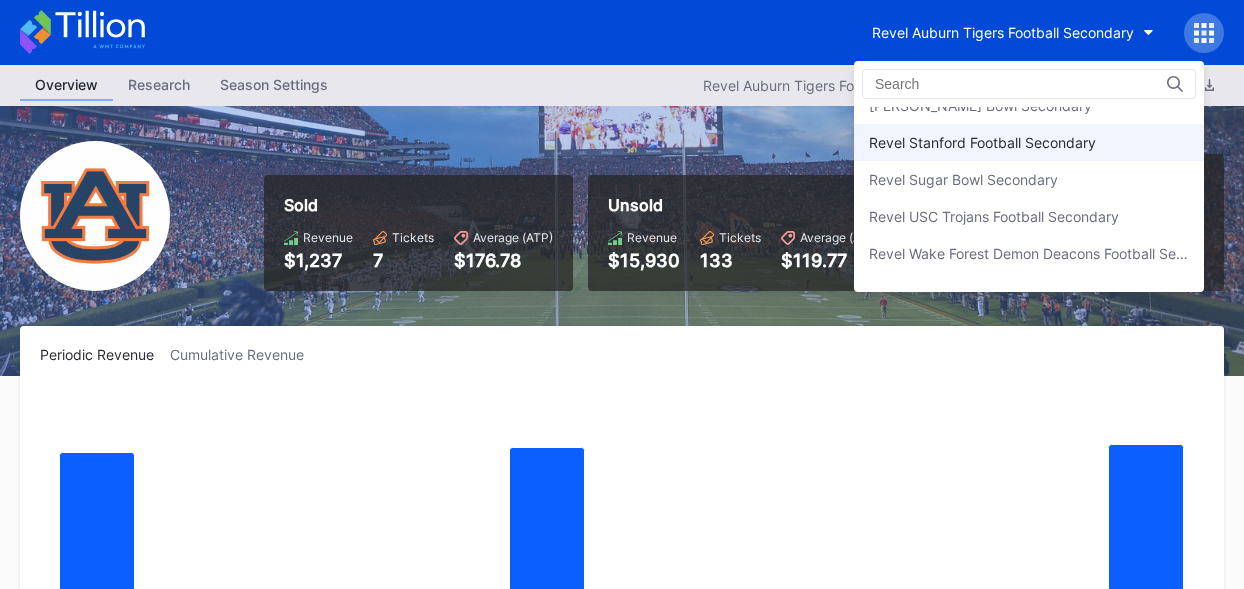 click on "Revel Stanford Football Secondary" at bounding box center (982, 142) 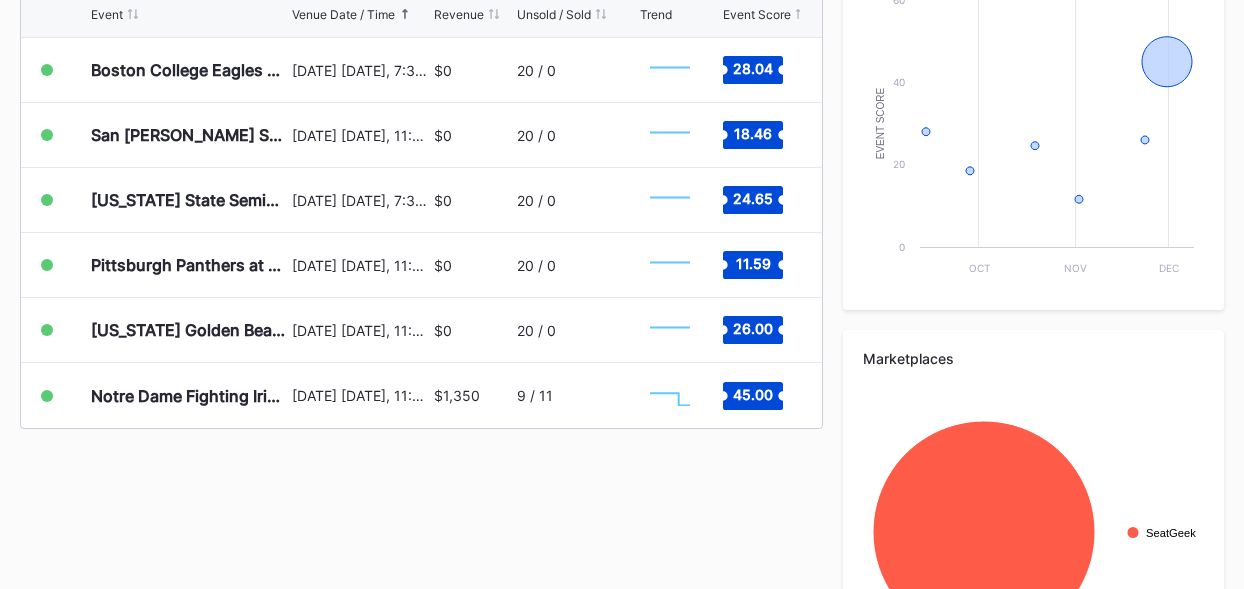 scroll, scrollTop: 833, scrollLeft: 0, axis: vertical 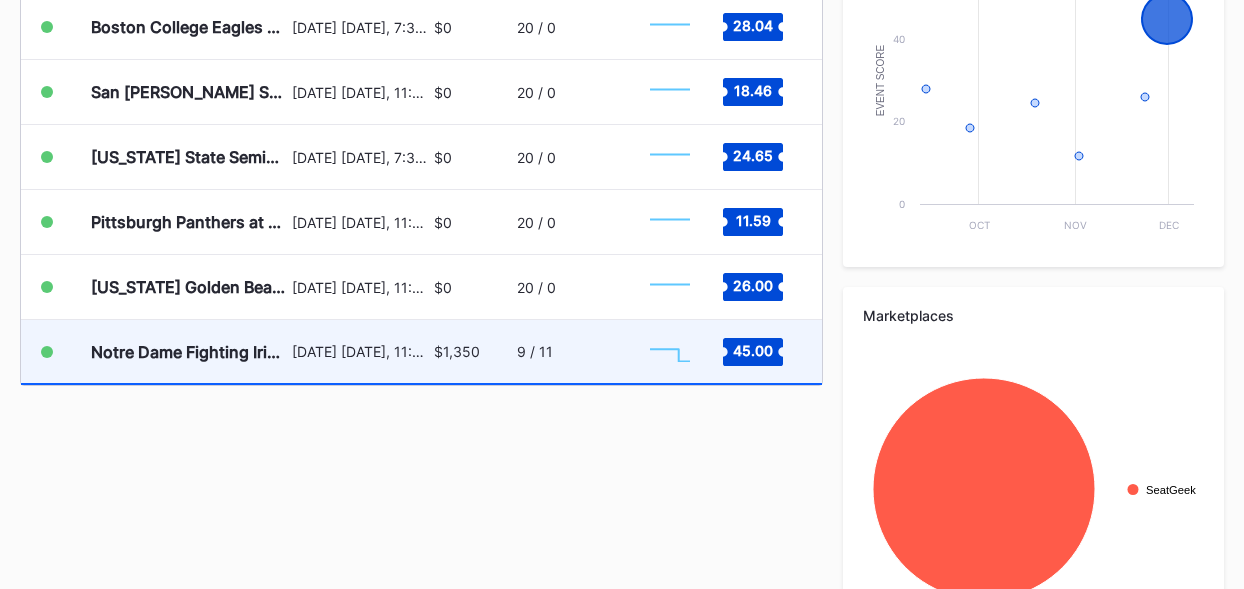 click on "9 / 11" at bounding box center [576, 351] 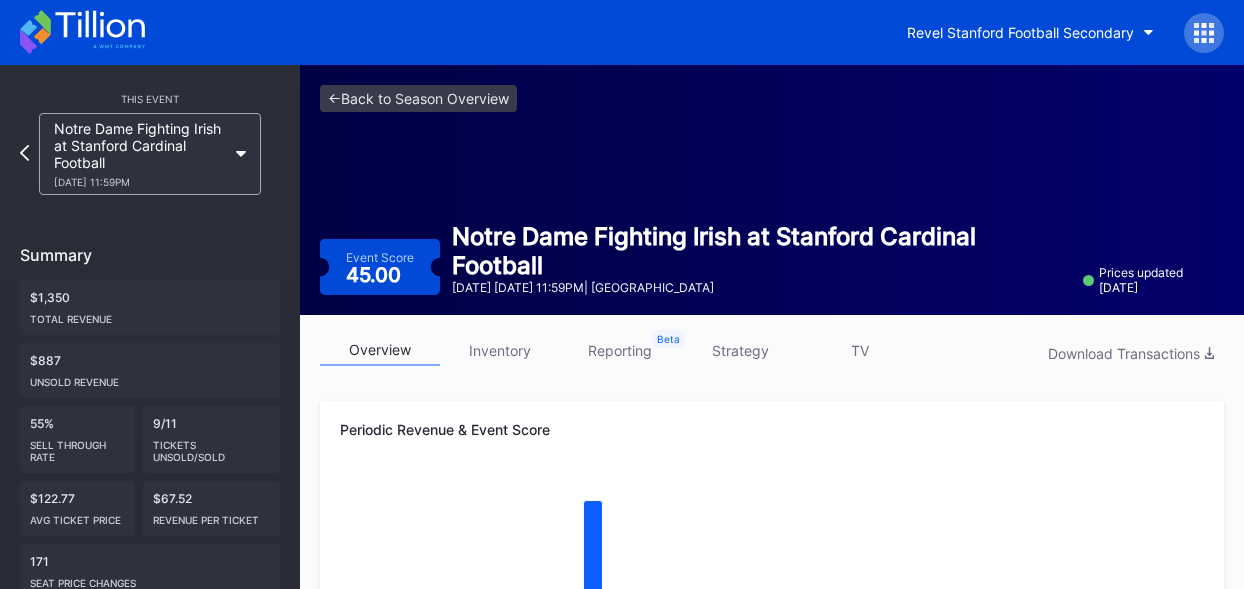 click on "inventory" at bounding box center (500, 350) 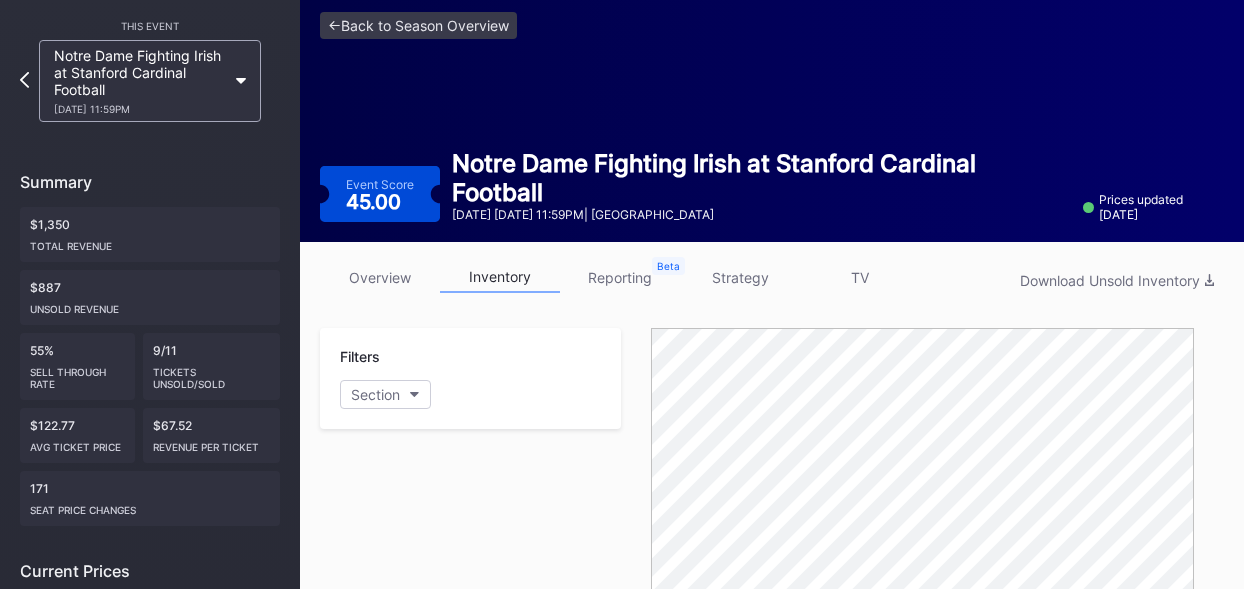 scroll, scrollTop: 0, scrollLeft: 0, axis: both 